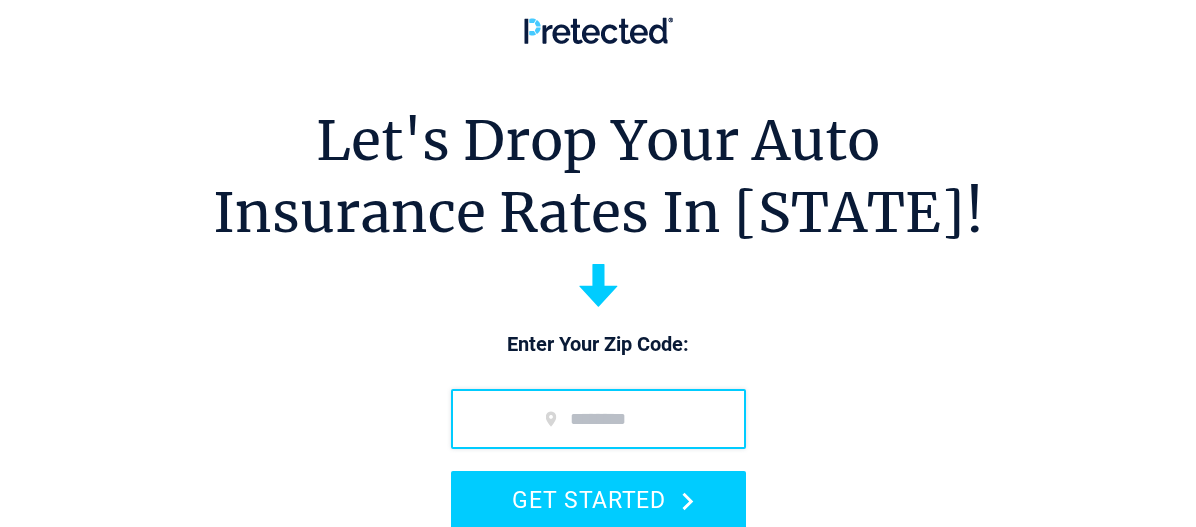 drag, startPoint x: 0, startPoint y: 0, endPoint x: 614, endPoint y: 445, distance: 758.3014 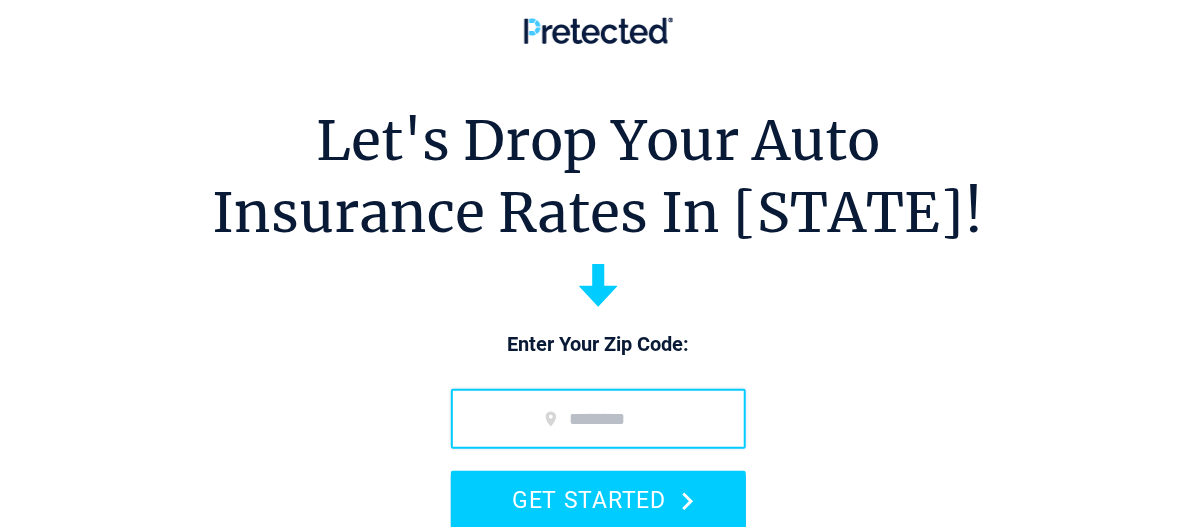 scroll, scrollTop: 0, scrollLeft: 0, axis: both 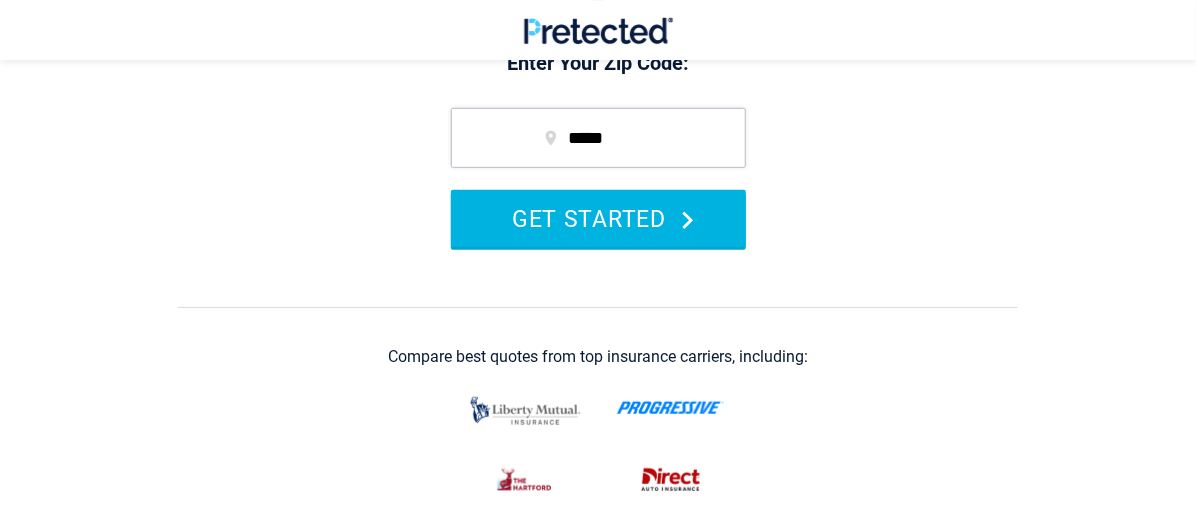 click on "GET STARTED" at bounding box center (598, 218) 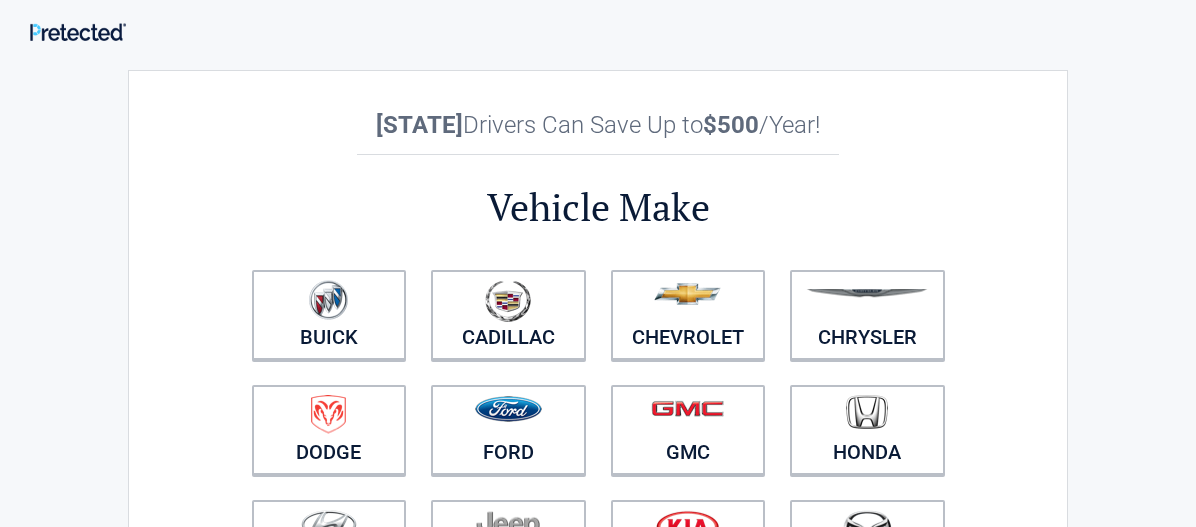 scroll, scrollTop: 0, scrollLeft: 0, axis: both 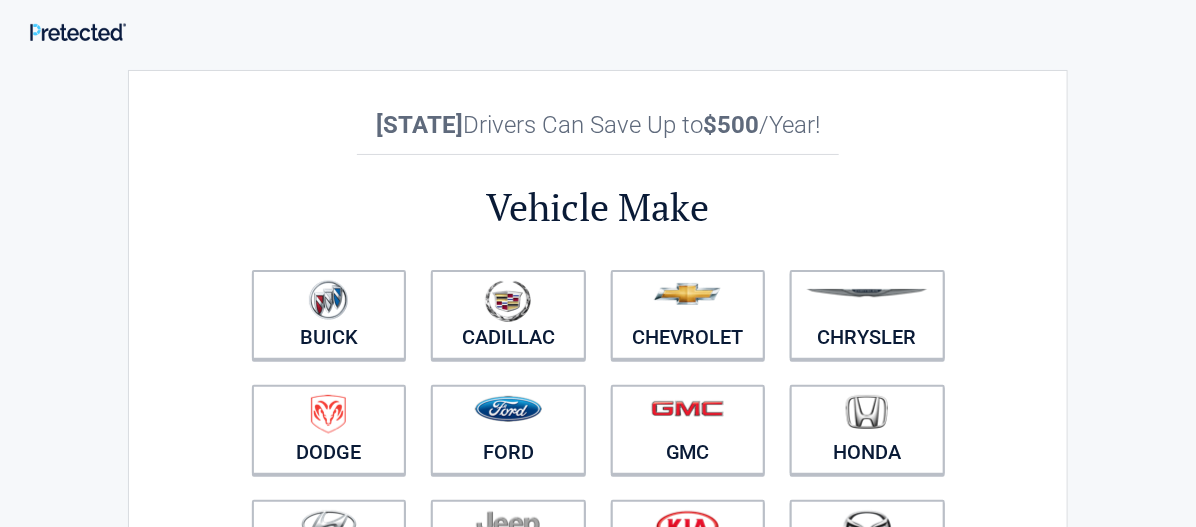 click on "Cadillac" at bounding box center (508, 315) 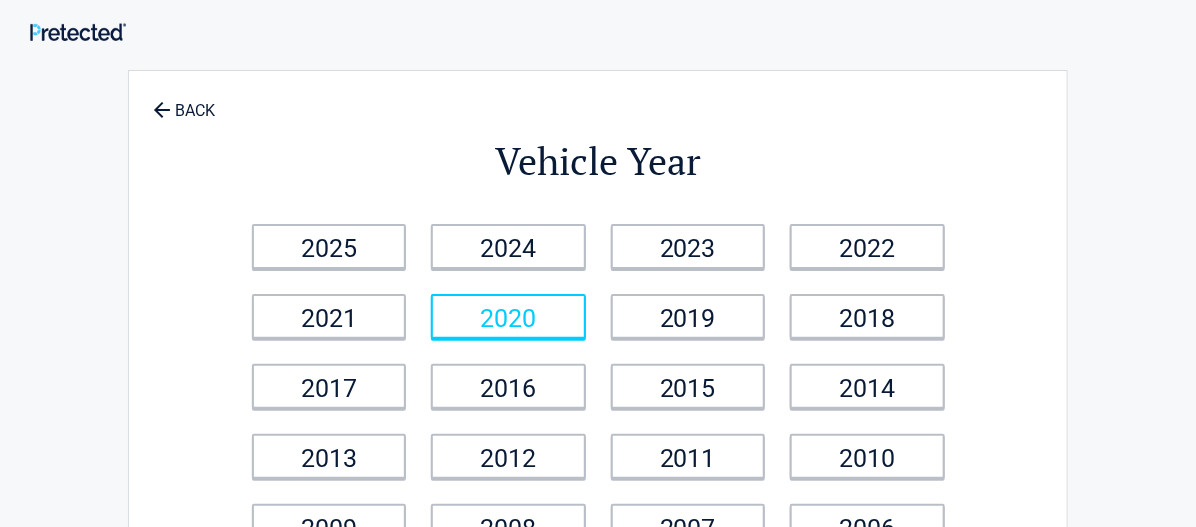 click on "2020" at bounding box center [508, 316] 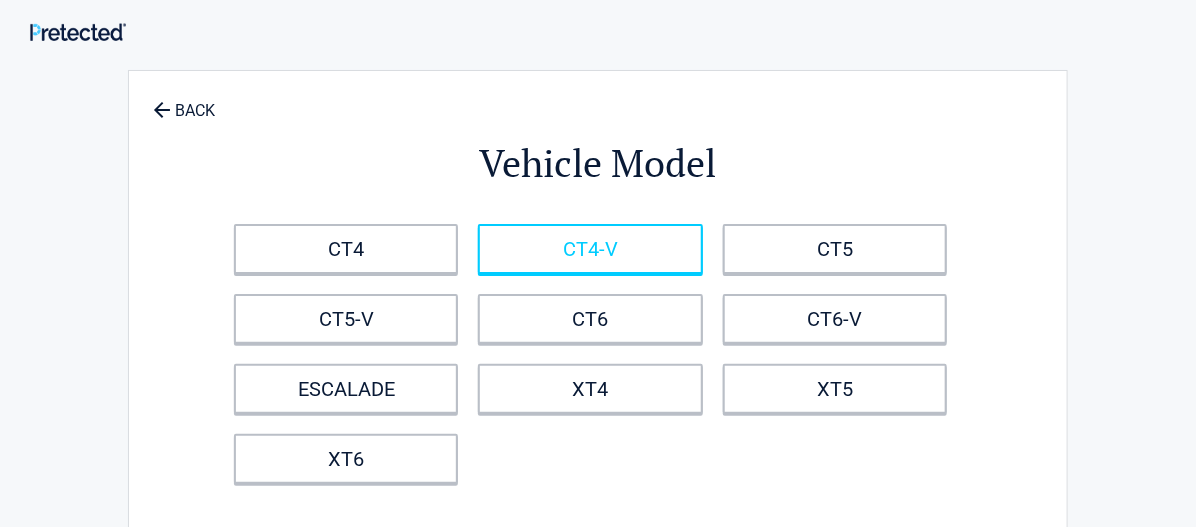 click on "CT4-V" at bounding box center [590, 249] 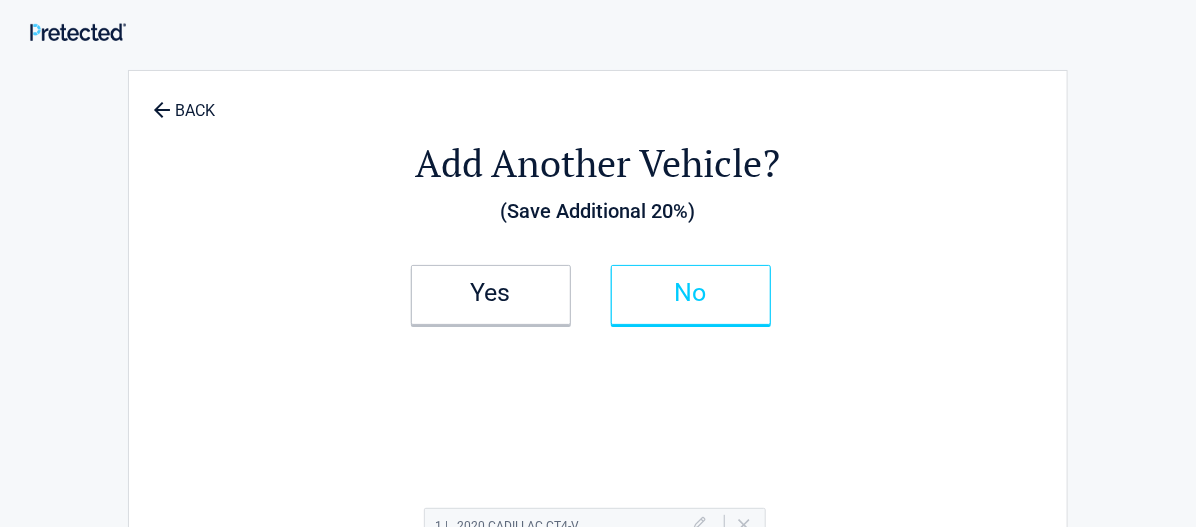 click on "No" at bounding box center [691, 293] 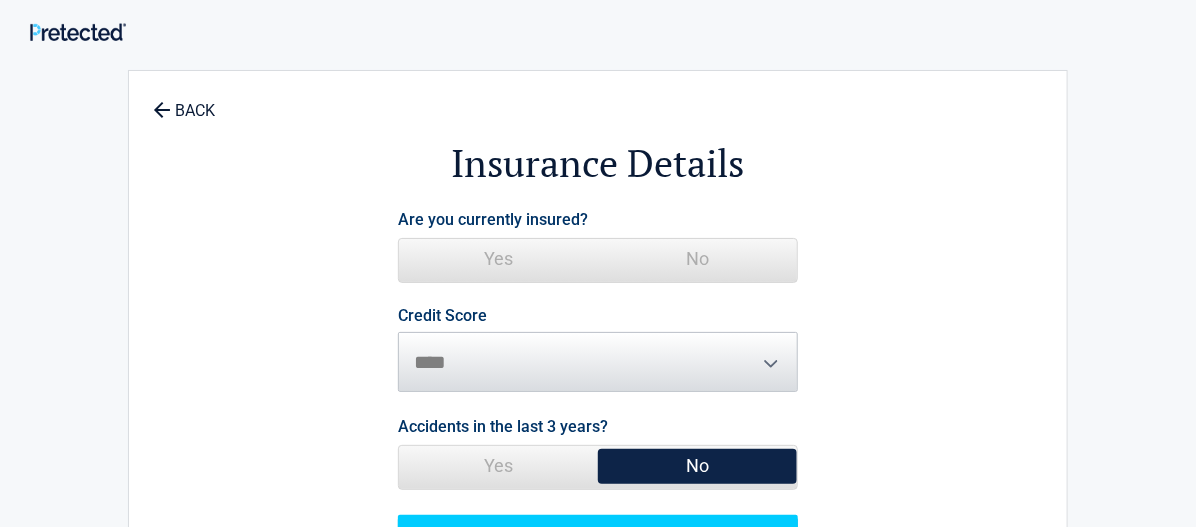 click on "Yes" at bounding box center (498, 259) 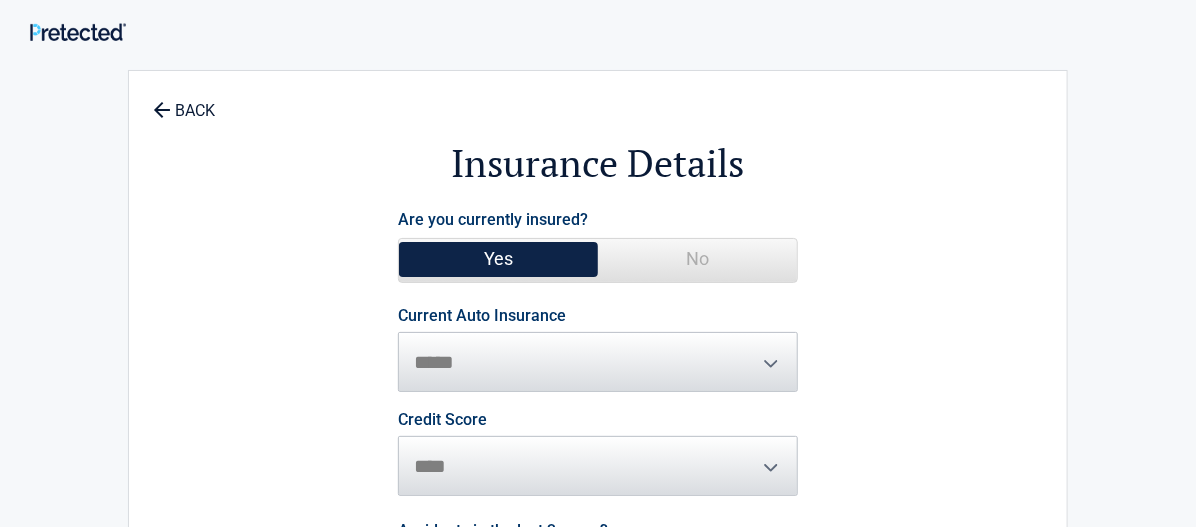 click on "**********" at bounding box center [598, 350] 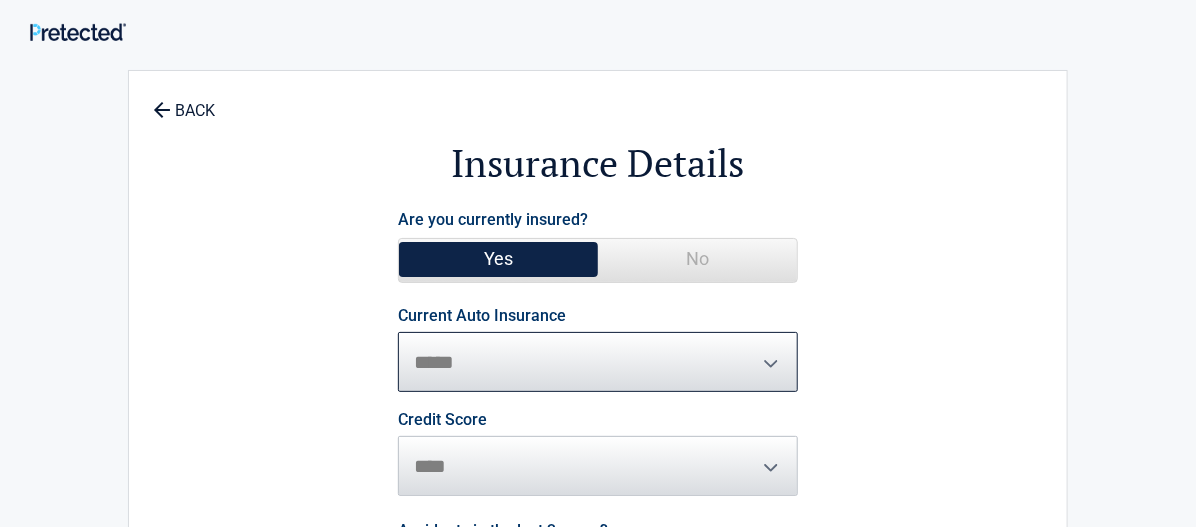 click on "**********" at bounding box center (598, 362) 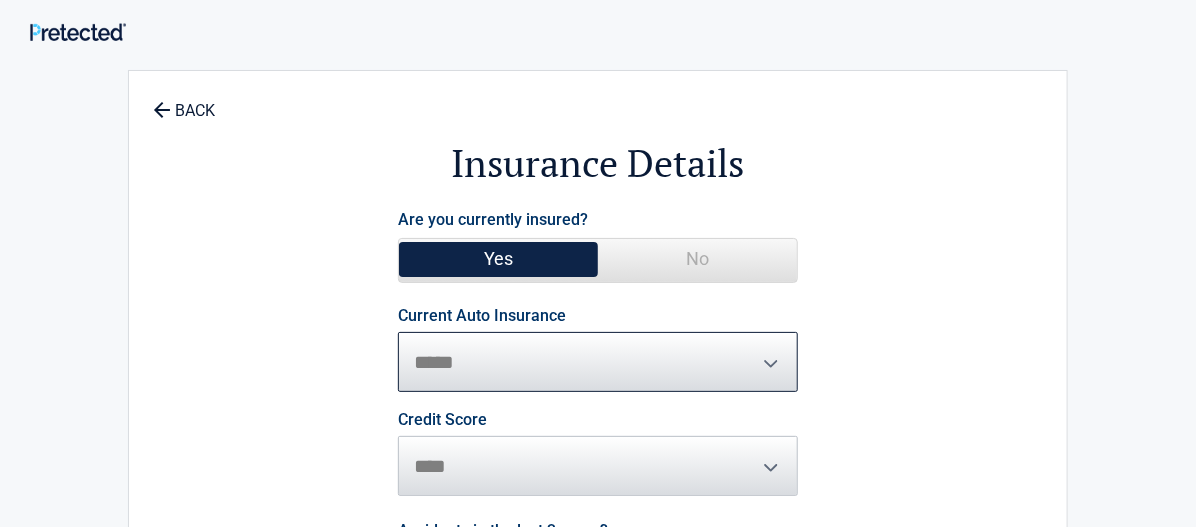 select on "*****" 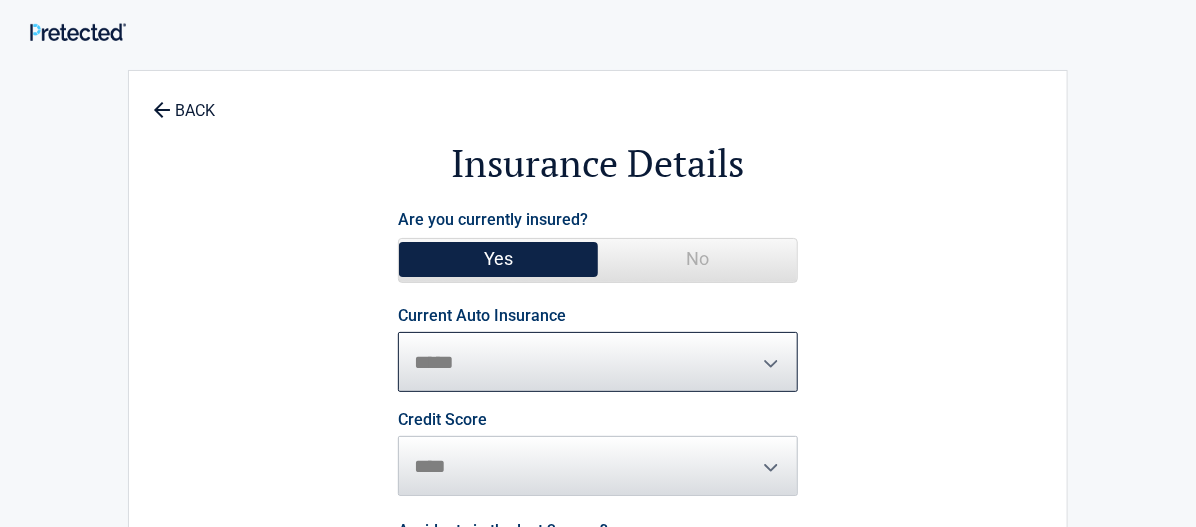 click on "**********" at bounding box center (598, 362) 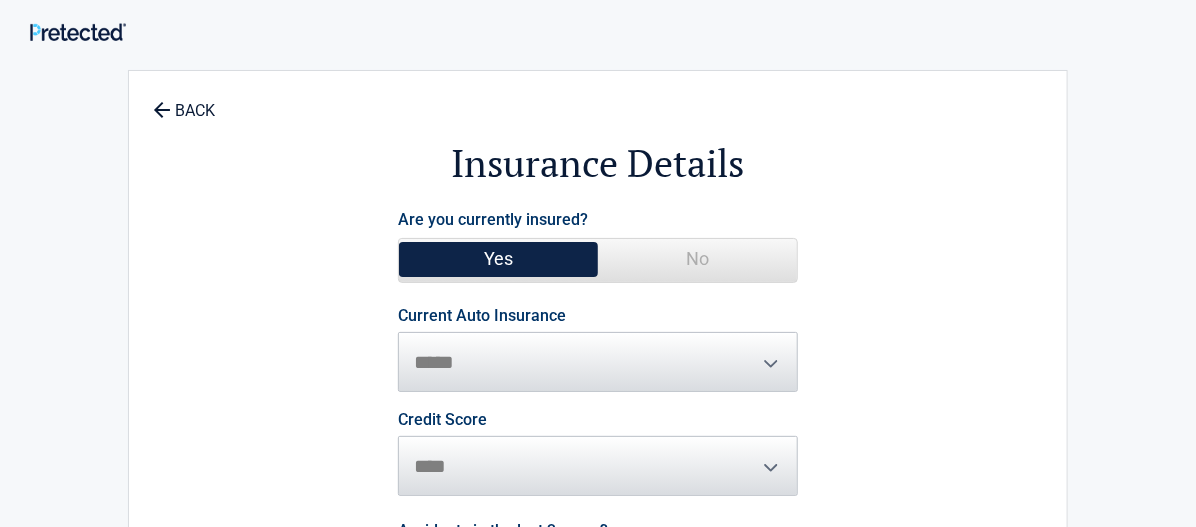 click on "Credit Score
*********
****
*******
****" at bounding box center (598, 454) 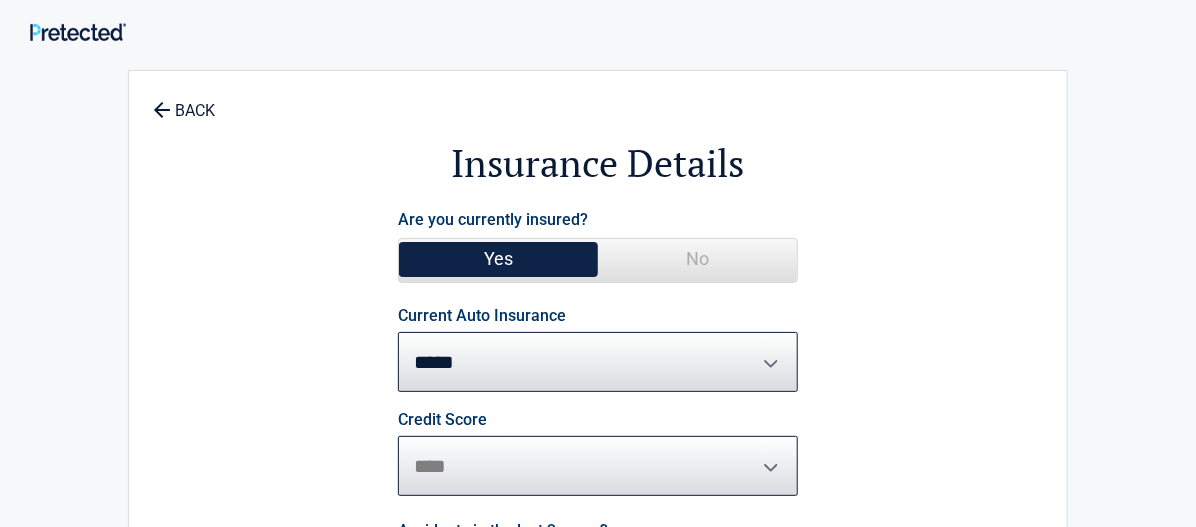 click on "*********
****
*******
****" at bounding box center [598, 466] 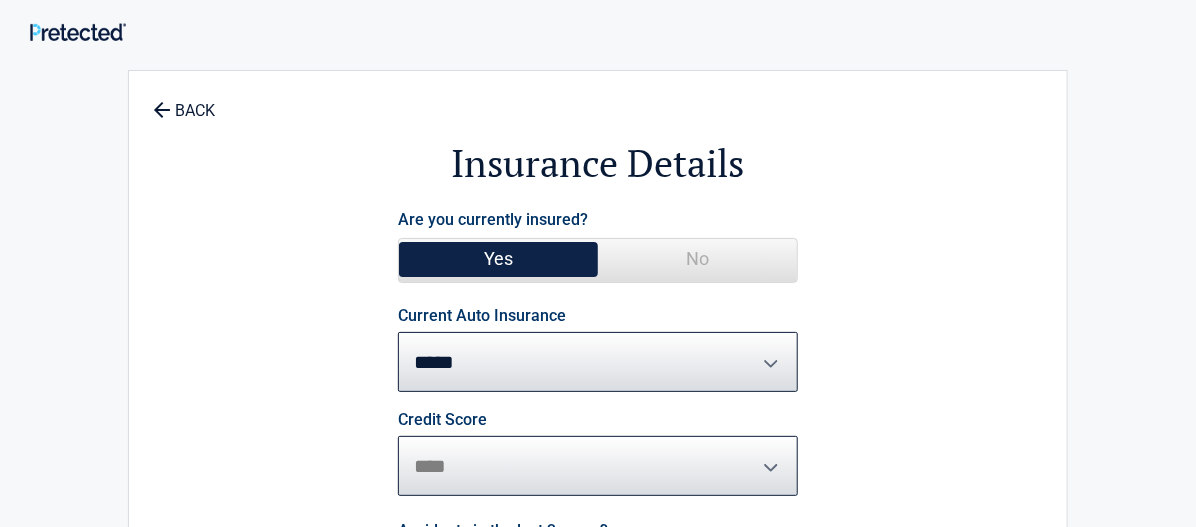 select on "*********" 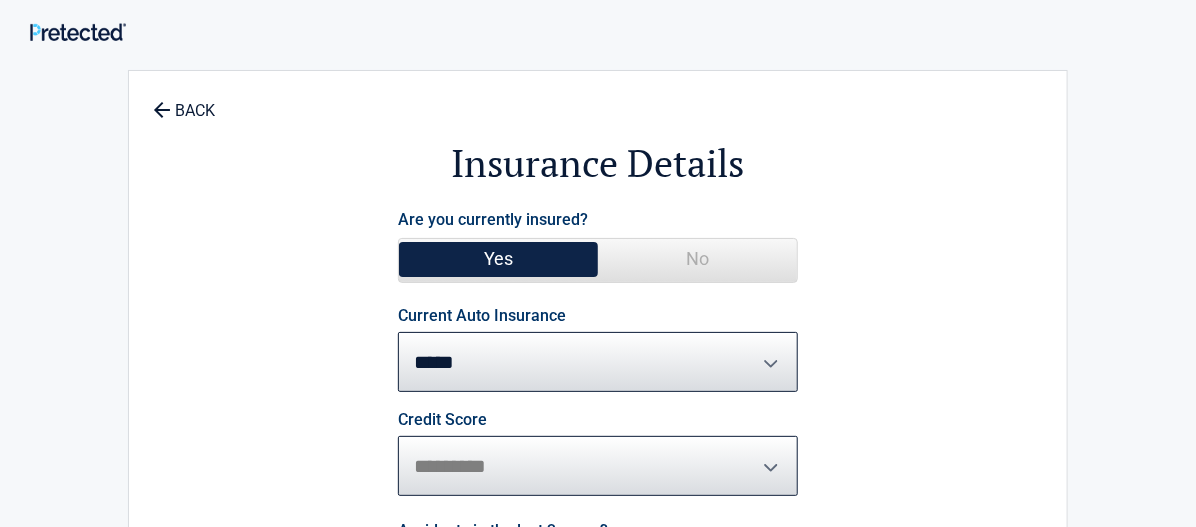 click on "*********
****
*******
****" at bounding box center [598, 466] 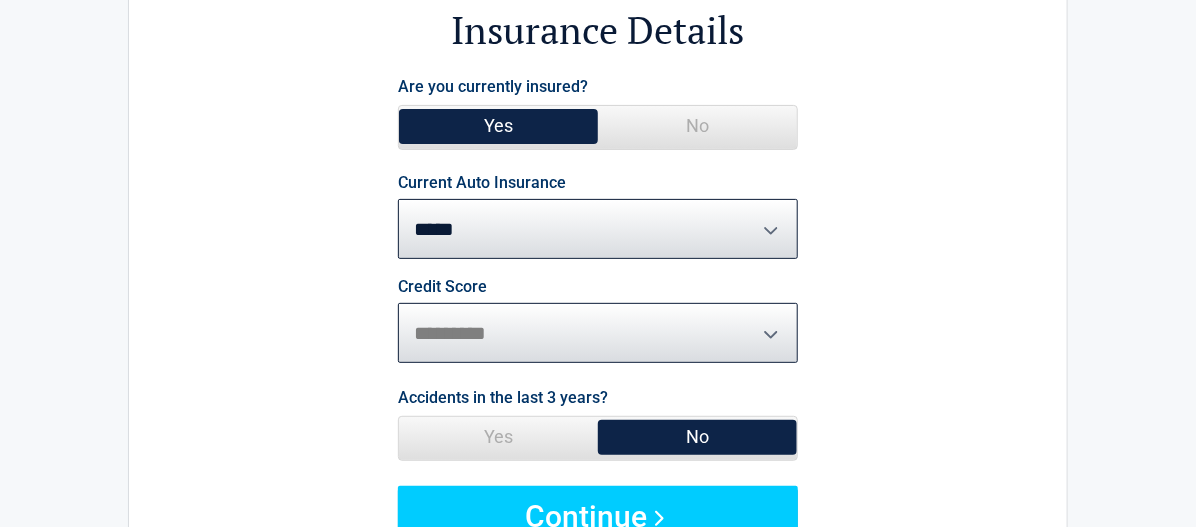 scroll, scrollTop: 222, scrollLeft: 0, axis: vertical 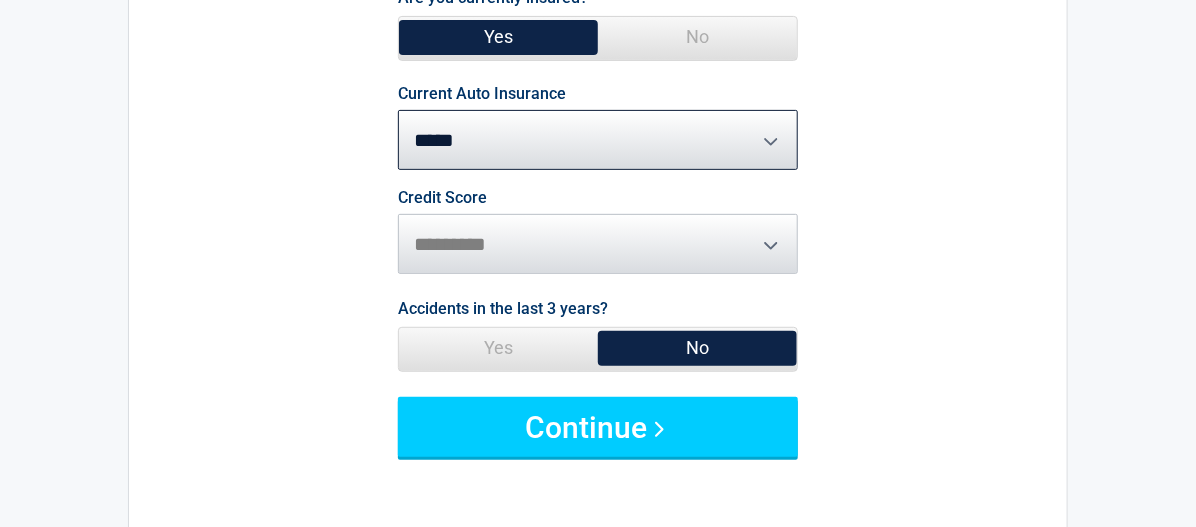 click on "No" at bounding box center [697, 348] 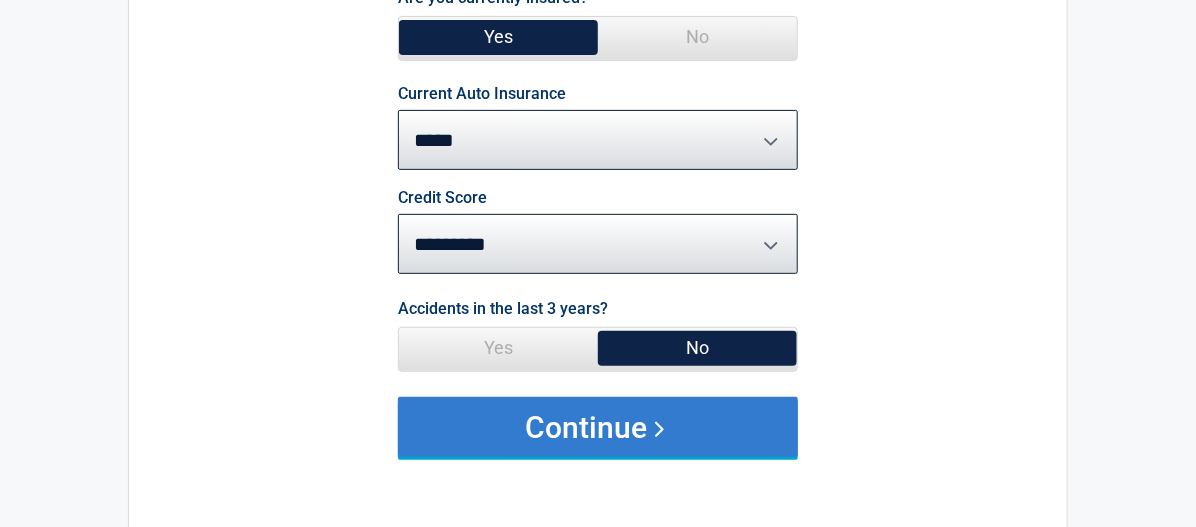 click on "Continue" at bounding box center (598, 427) 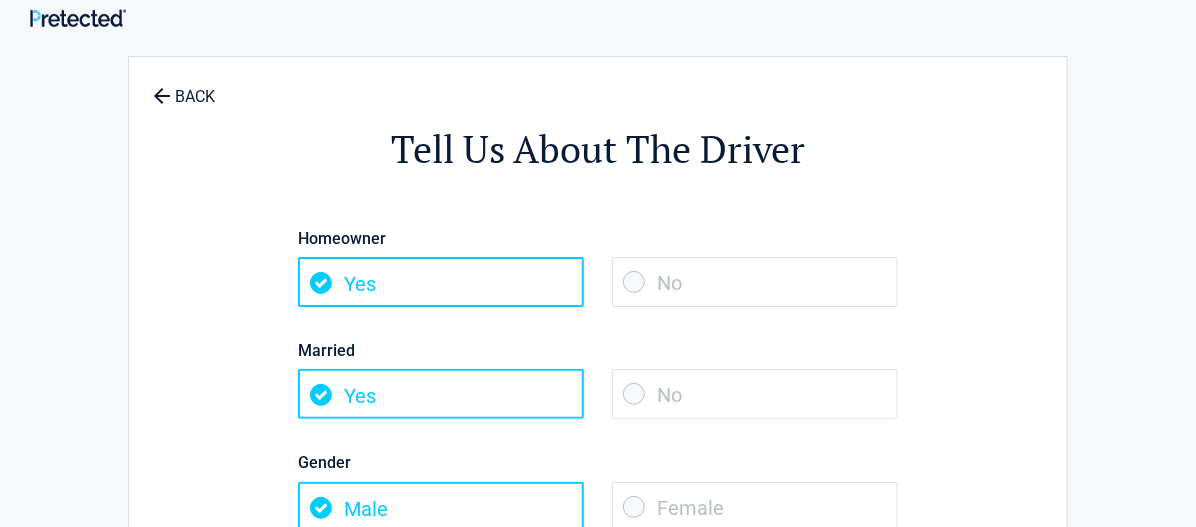 scroll, scrollTop: 0, scrollLeft: 0, axis: both 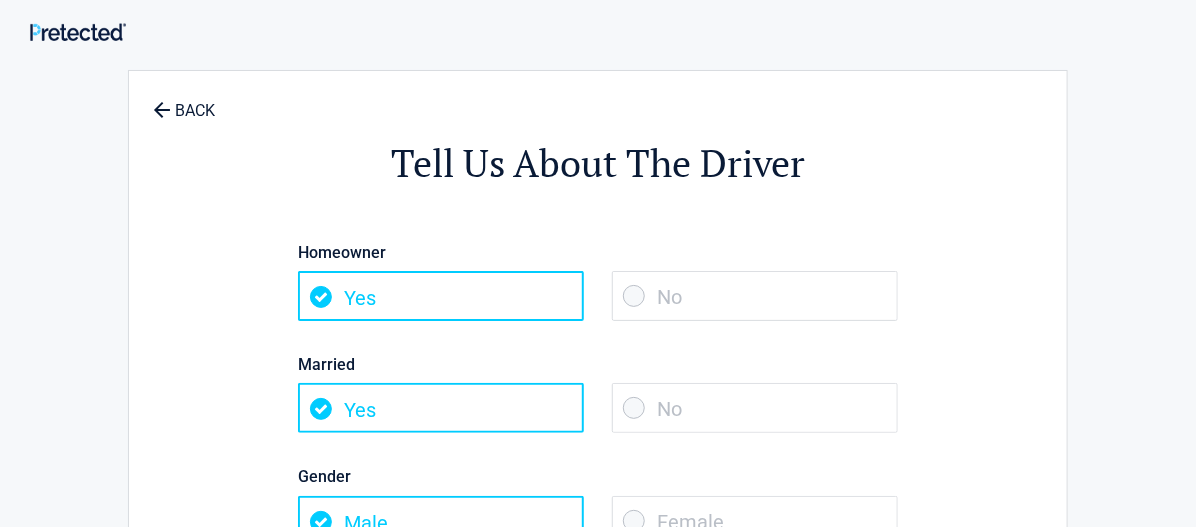 click on "Yes" at bounding box center (441, 296) 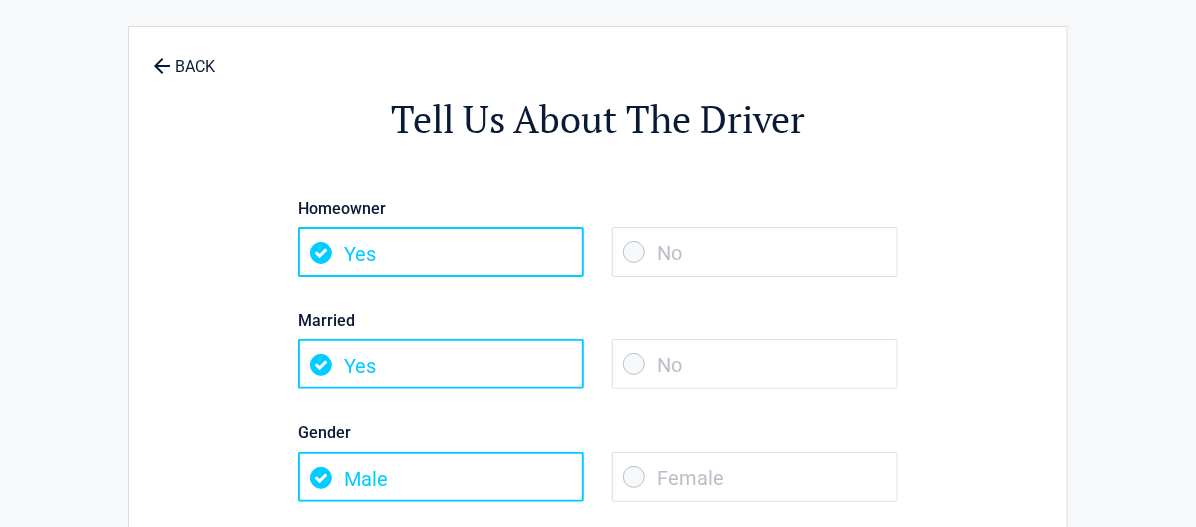 scroll, scrollTop: 118, scrollLeft: 0, axis: vertical 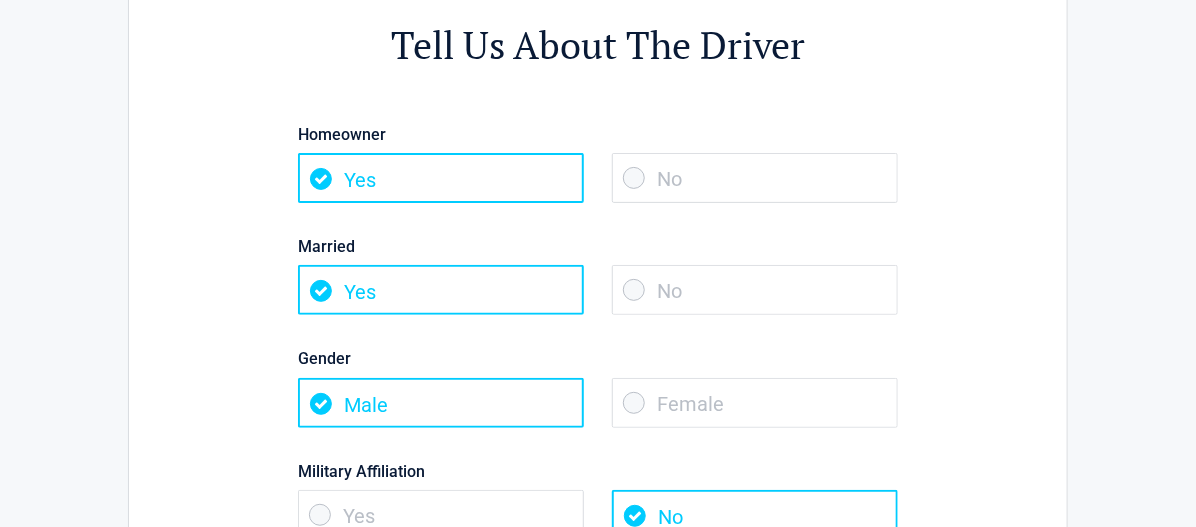 click on "No" at bounding box center (755, 290) 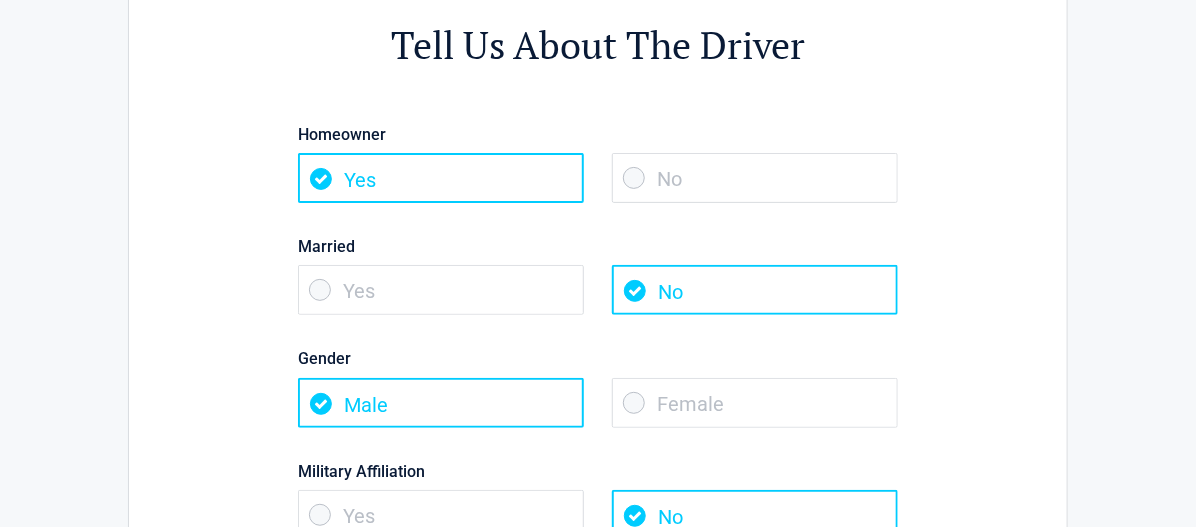 click on "Female" at bounding box center (755, 403) 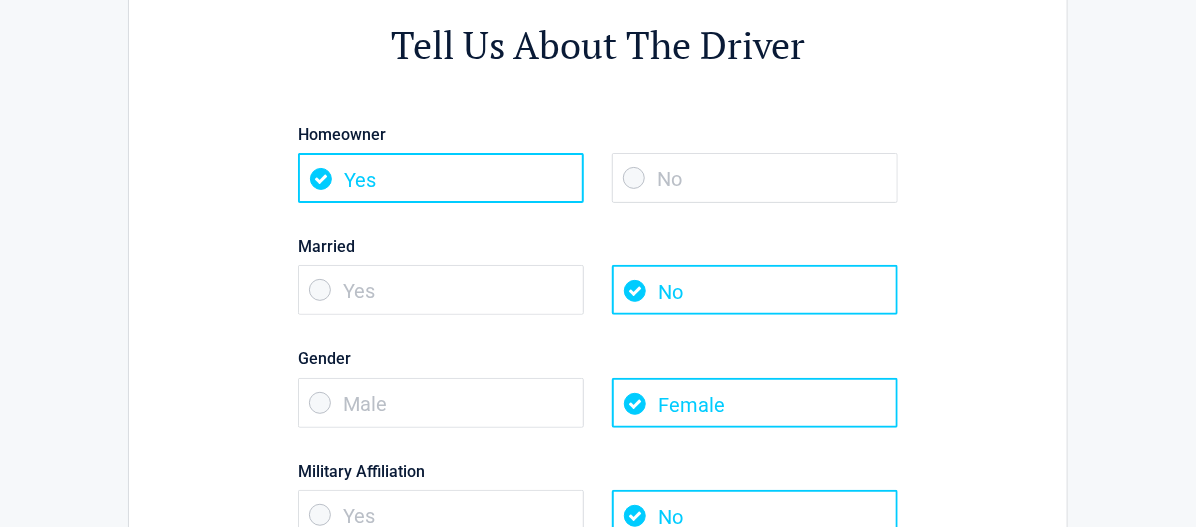 click on "**********" at bounding box center [598, 498] 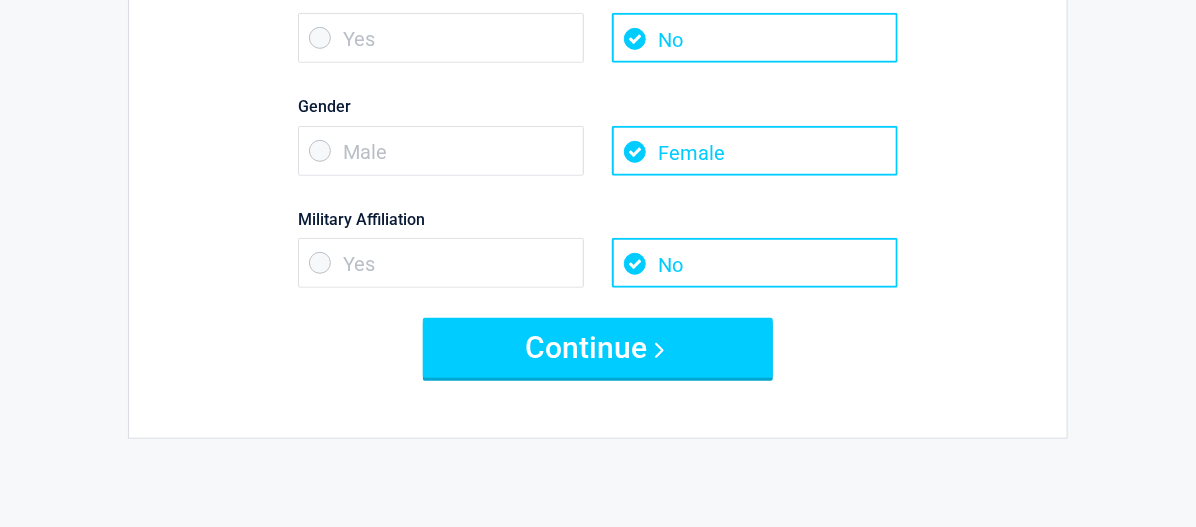 scroll, scrollTop: 400, scrollLeft: 0, axis: vertical 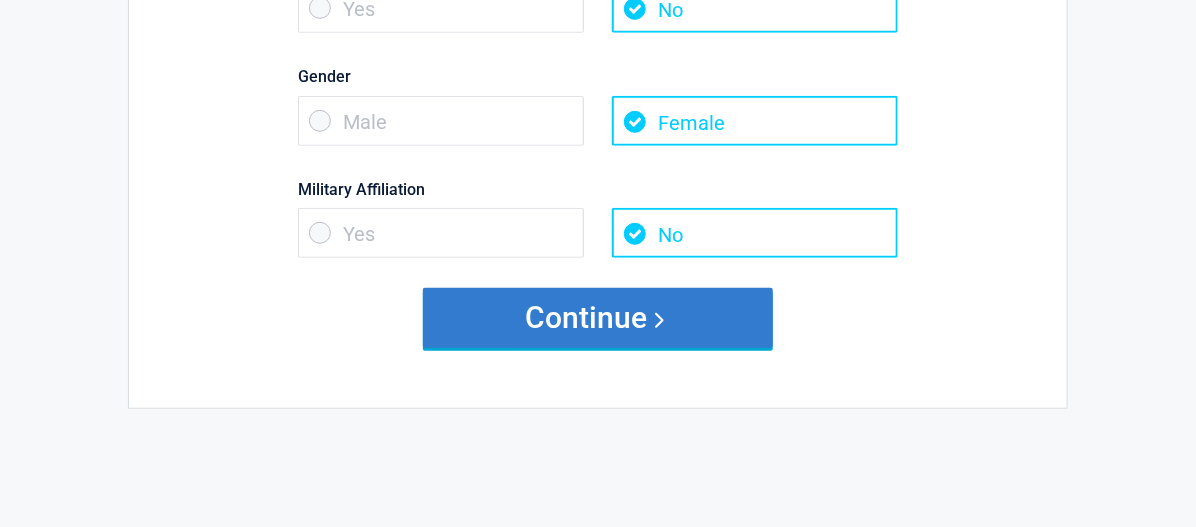 click on "Continue" at bounding box center (598, 318) 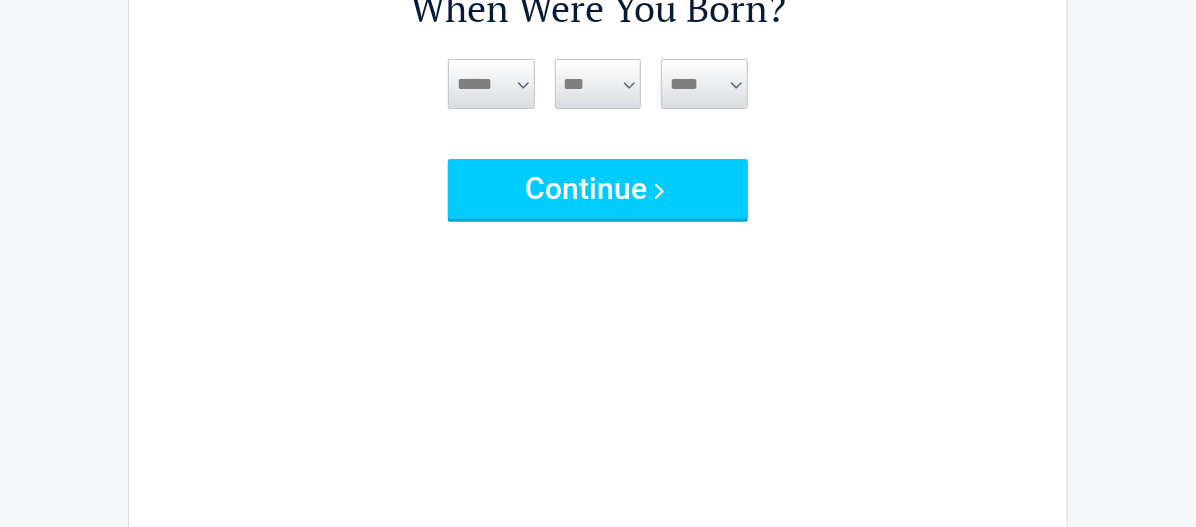 scroll, scrollTop: 0, scrollLeft: 0, axis: both 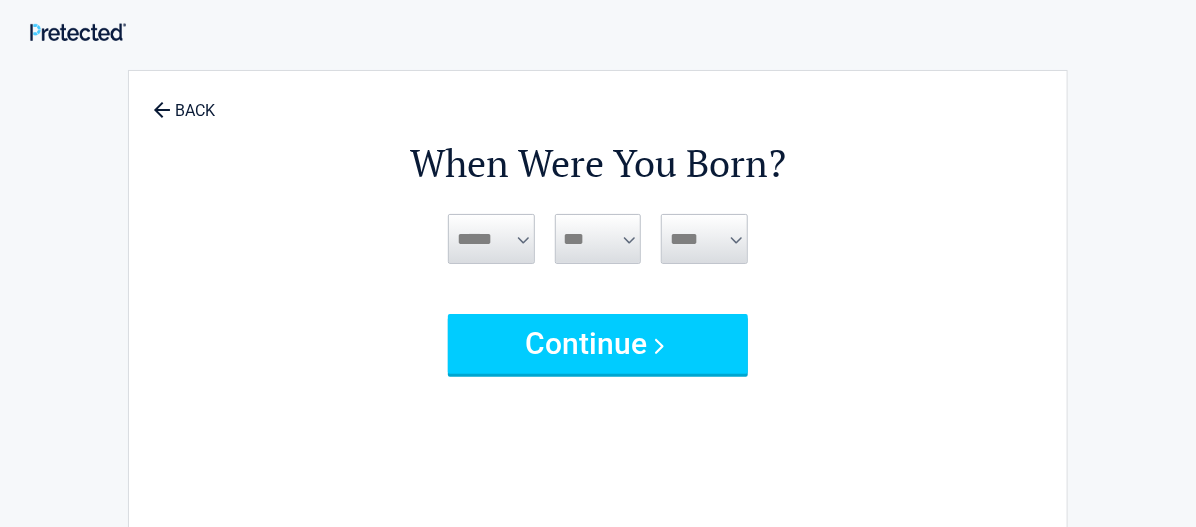 click on "*****
***
***
***
***
***
***
***
***
***
***
***
***" at bounding box center [491, 239] 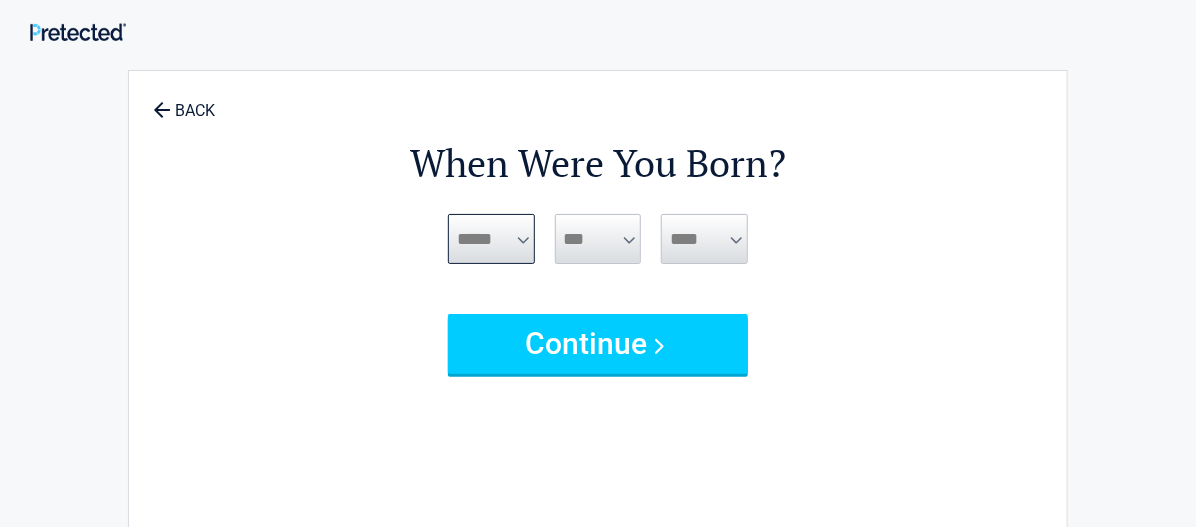 click on "*****
***
***
***
***
***
***
***
***
***
***
***
***" at bounding box center (491, 239) 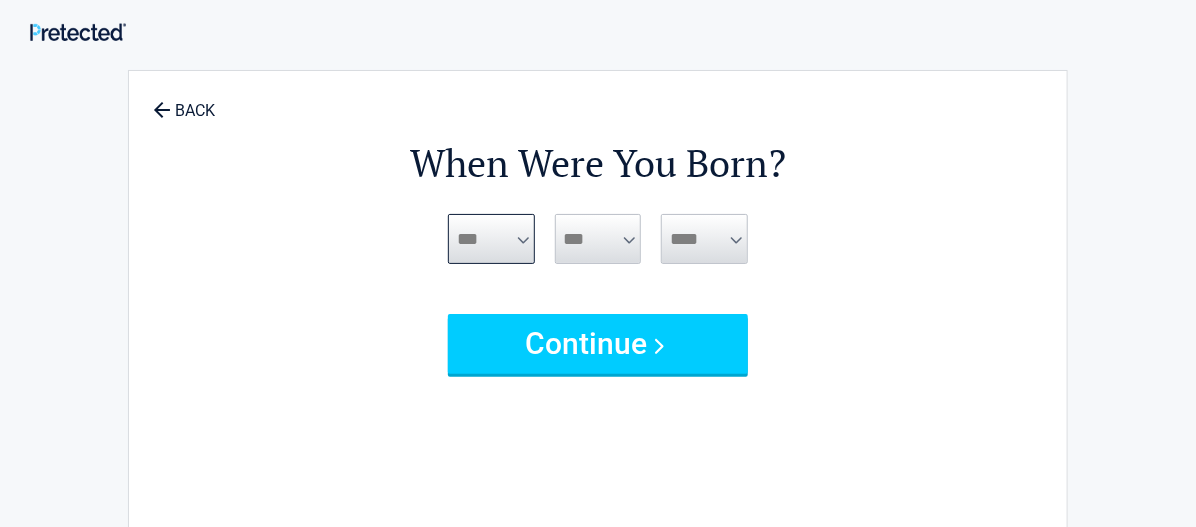 click on "*****
***
***
***
***
***
***
***
***
***
***
***
***" at bounding box center (491, 239) 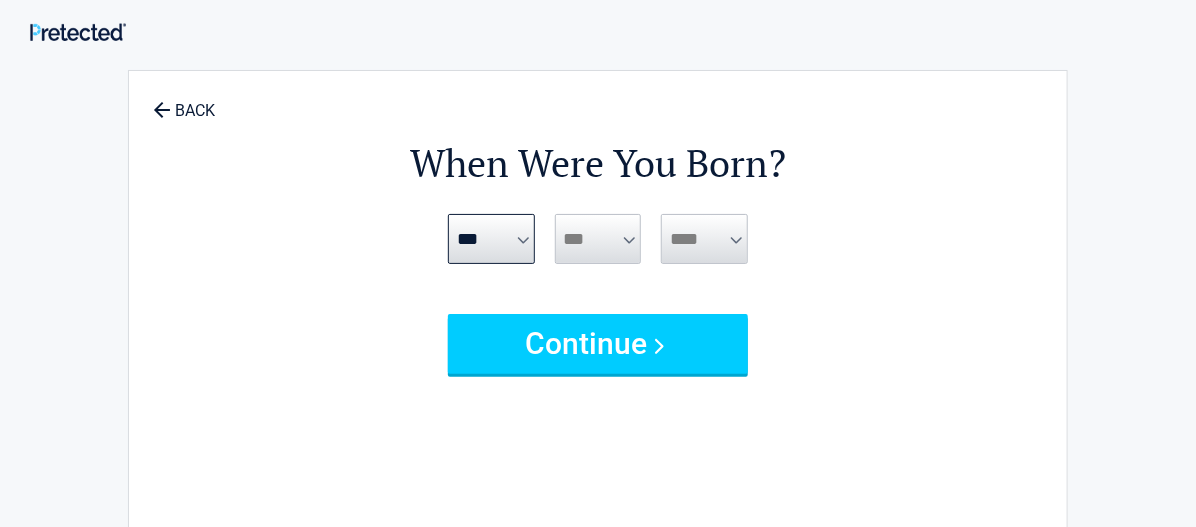 click on "*** * * * * * * * * * ** ** ** ** ** ** ** ** ** ** ** ** ** ** ** ** ** ** ** **" at bounding box center (598, 239) 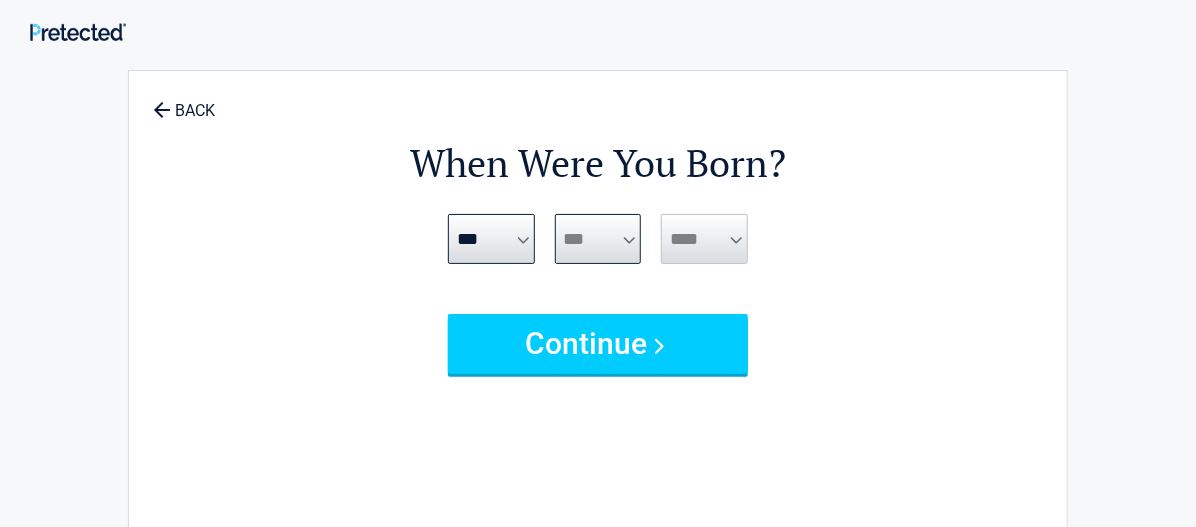 click on "*** * * * * * * * * * ** ** ** ** ** ** ** ** ** ** ** ** ** ** ** ** ** ** ** **" at bounding box center [598, 239] 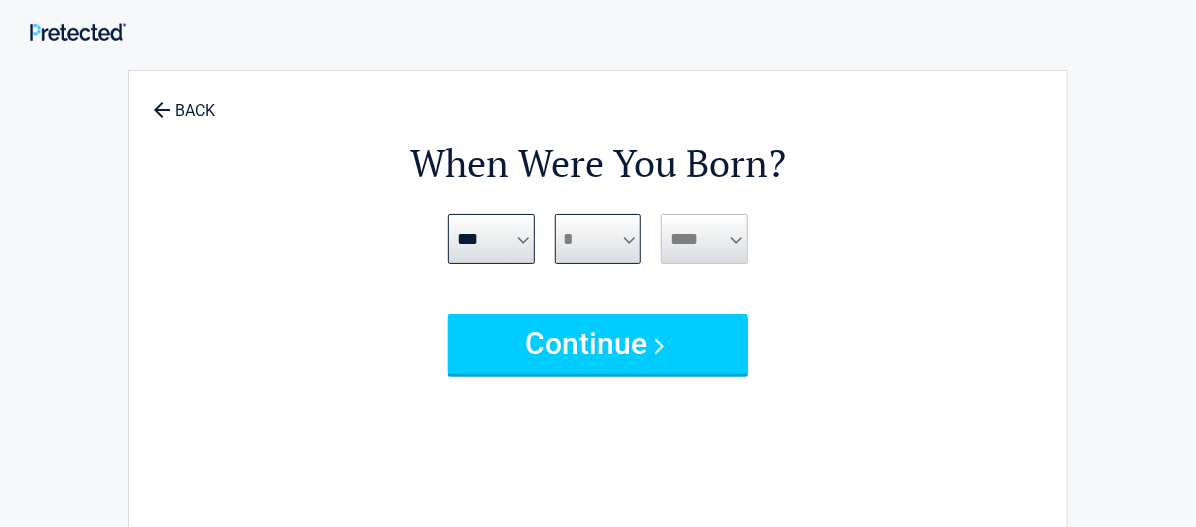 click on "*** * * * * * * * * * ** ** ** ** ** ** ** ** ** ** ** ** ** ** ** ** ** ** ** **" at bounding box center [598, 239] 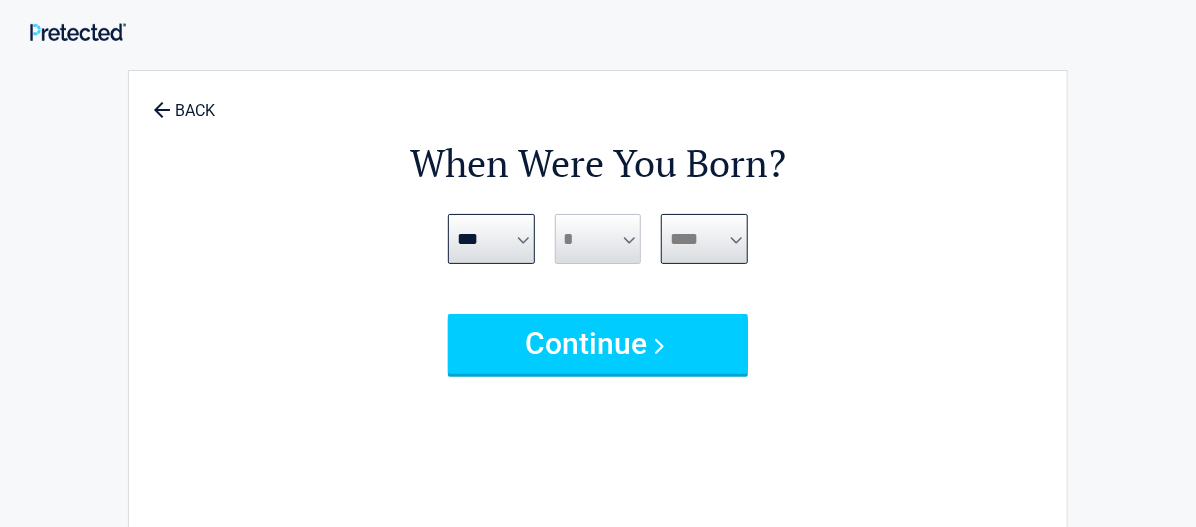 click on "****
****
****
****
****
****
****
****
****
****
****
****
****
****
****
****
****
****
****
****
****
****
****
****
****
****
****
****
****
****
****
****
****
****
****
****
****
****
****
****
****
****
****
****
****
****
****
****
****
****
****
****
****
****
****
****
****
****
****
****
****
****
****
****" at bounding box center [704, 239] 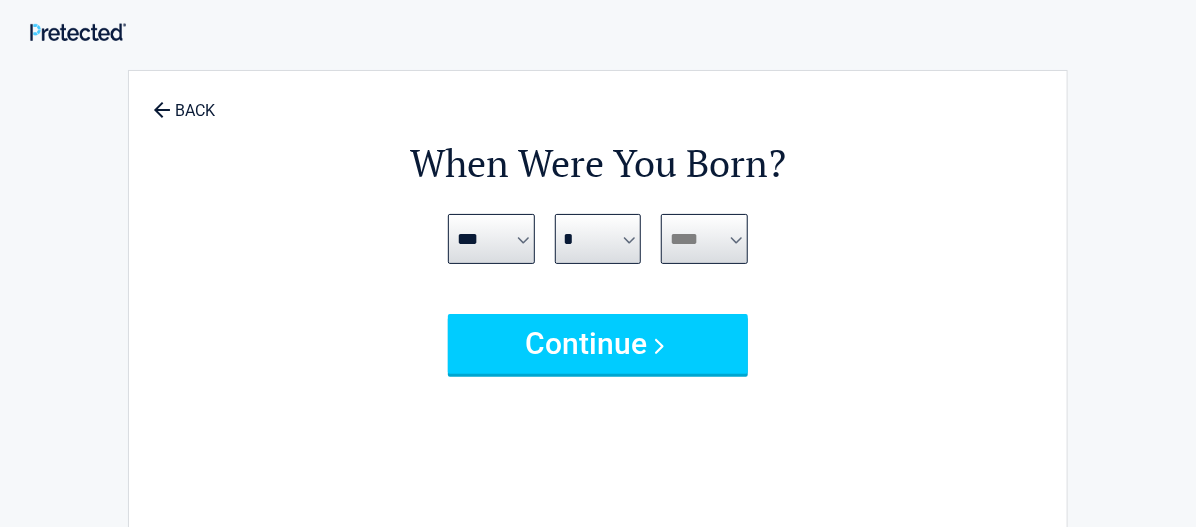 select on "****" 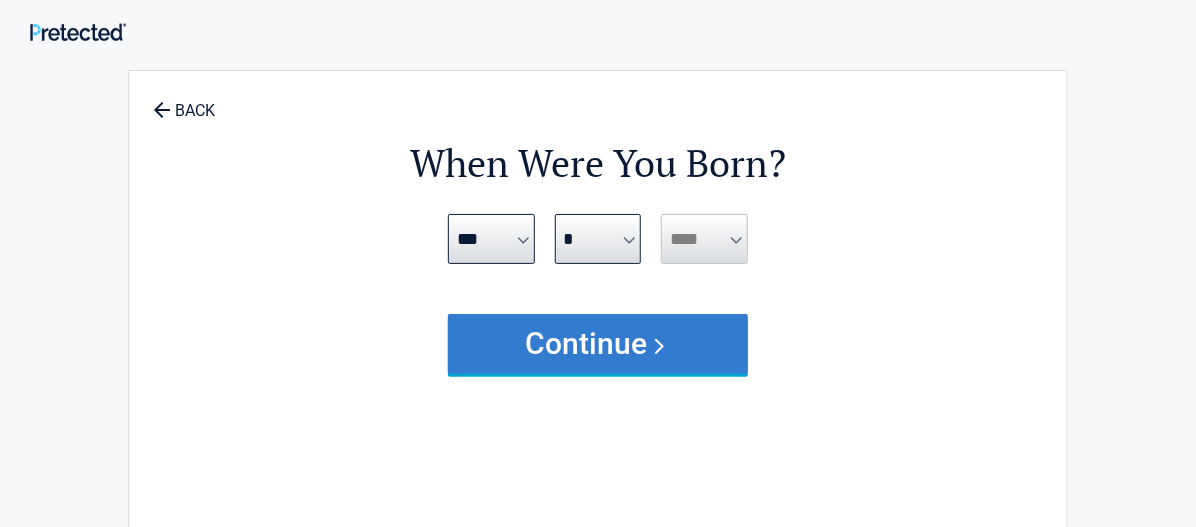 click on "Continue" at bounding box center (598, 344) 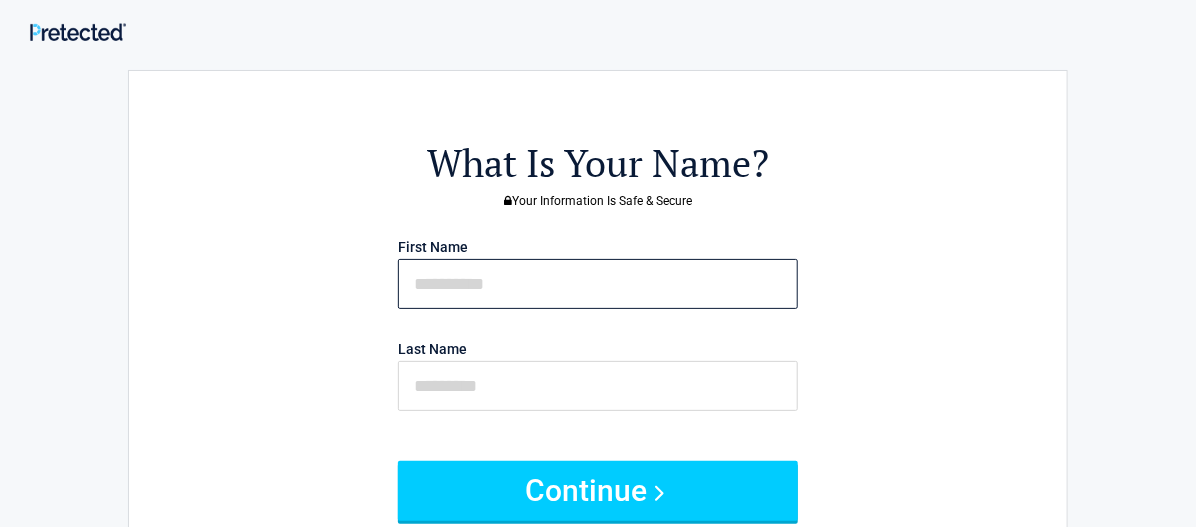 click at bounding box center [598, 284] 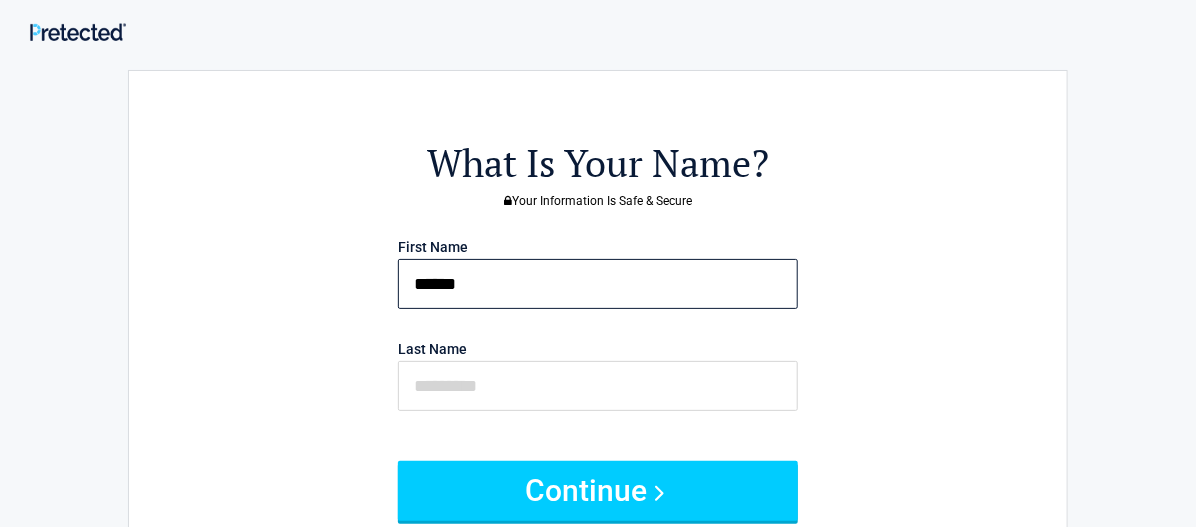 type on "******" 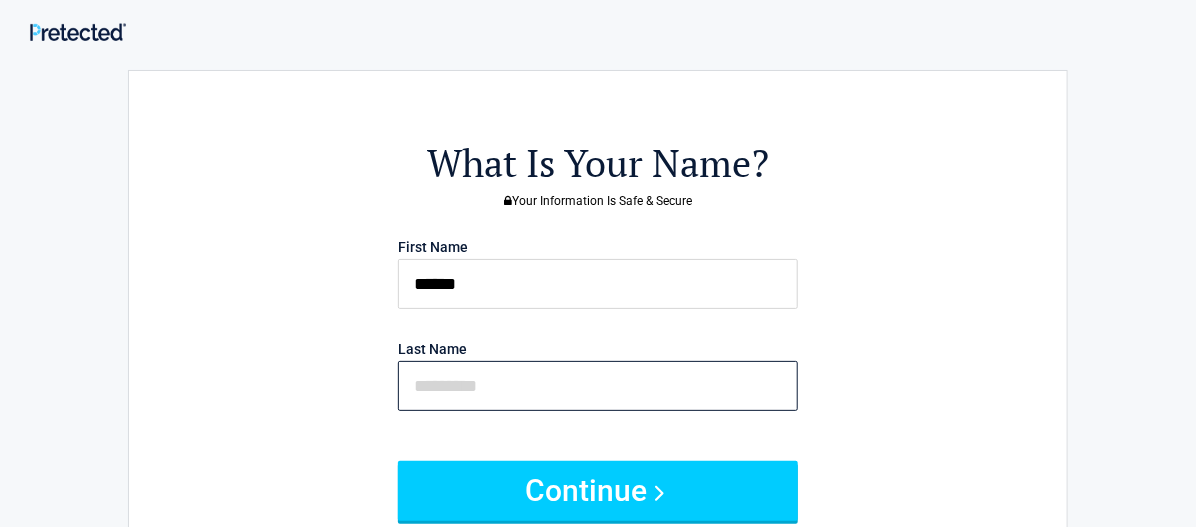 click at bounding box center [598, 386] 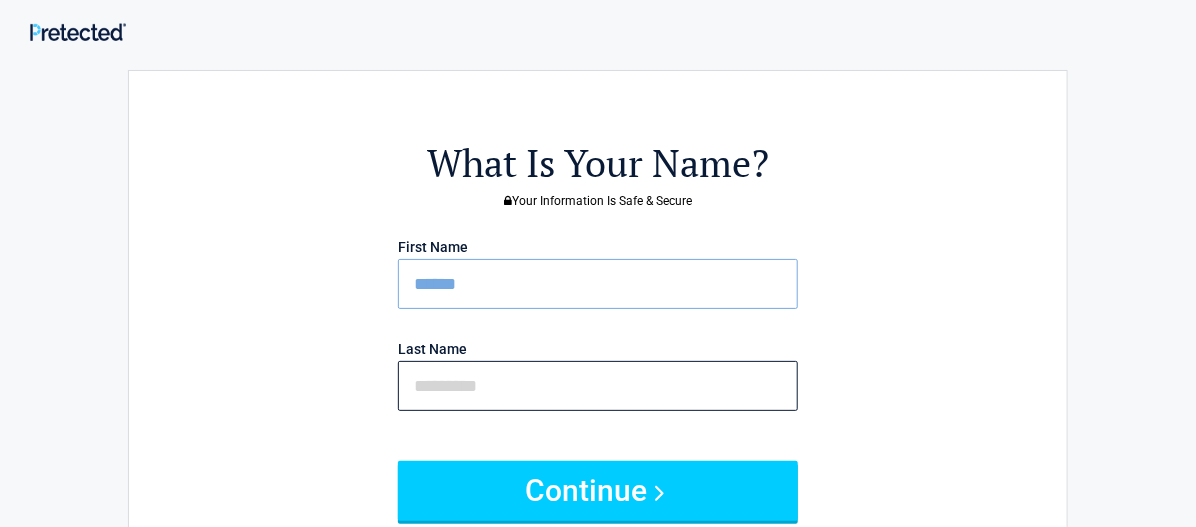 type on "********" 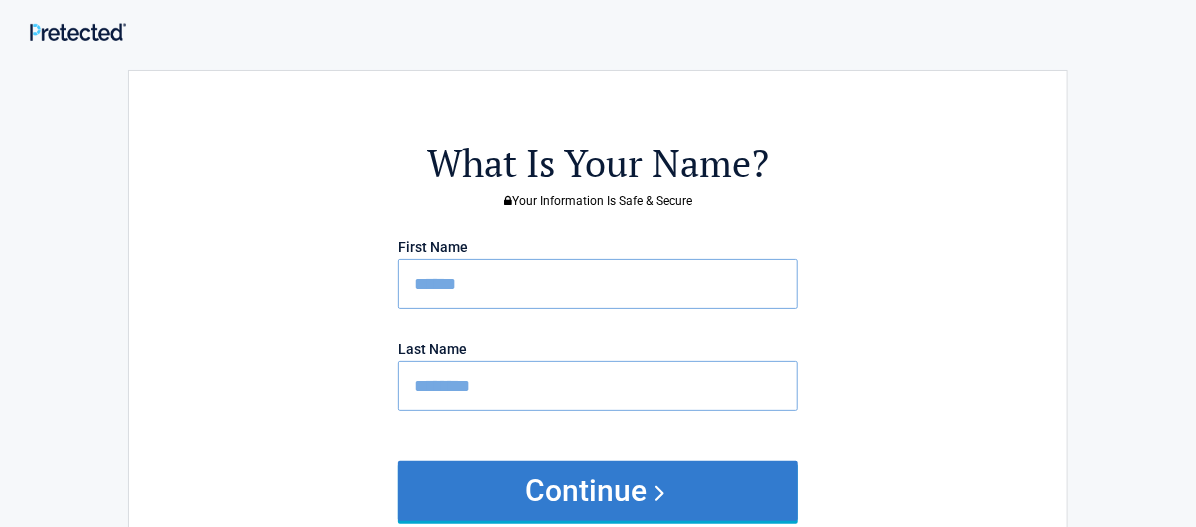 click on "Continue" at bounding box center [598, 491] 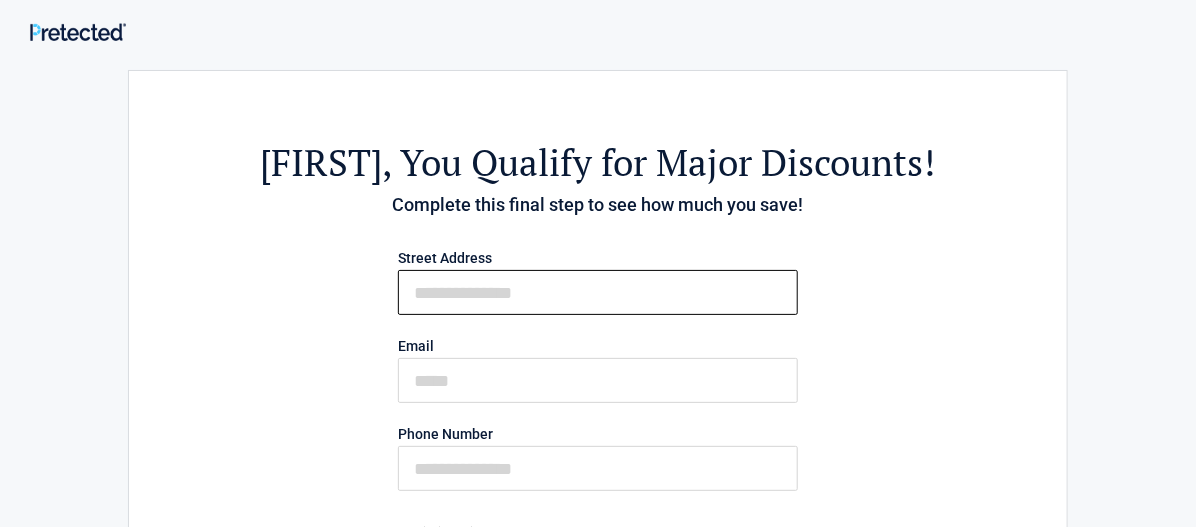 click on "First Name" at bounding box center (598, 292) 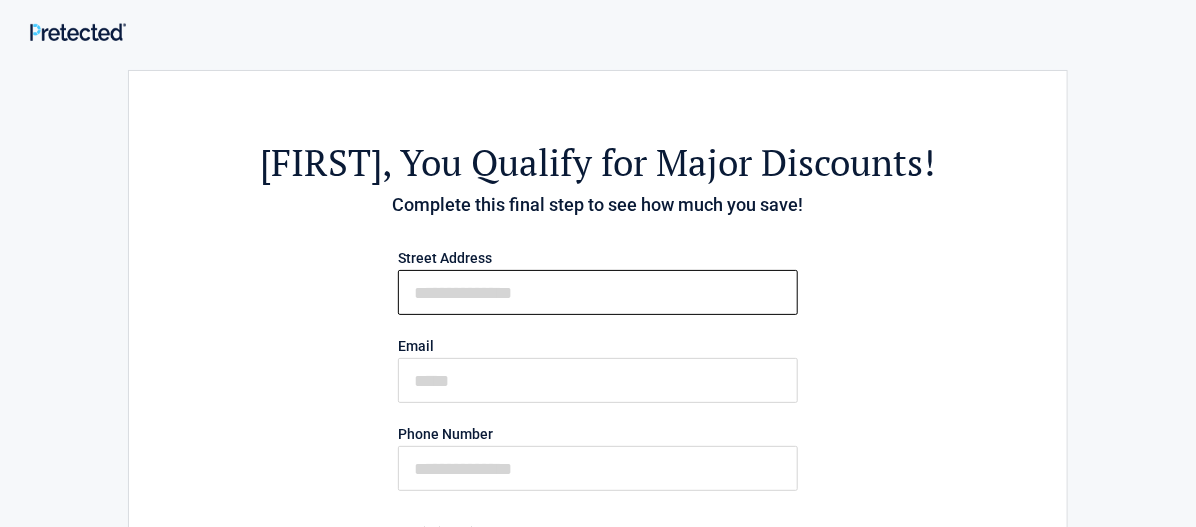 type on "**********" 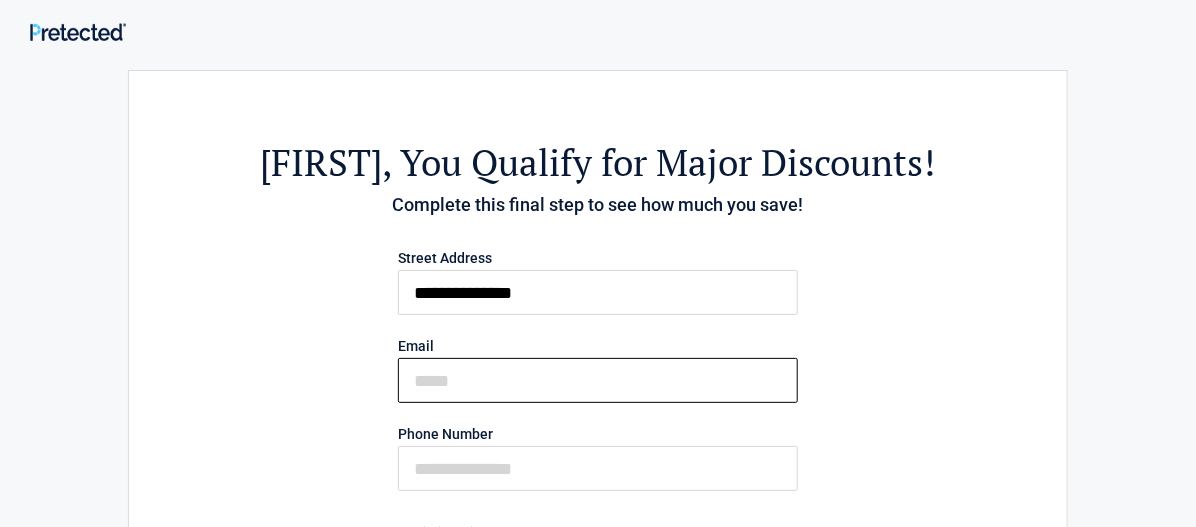 type on "**********" 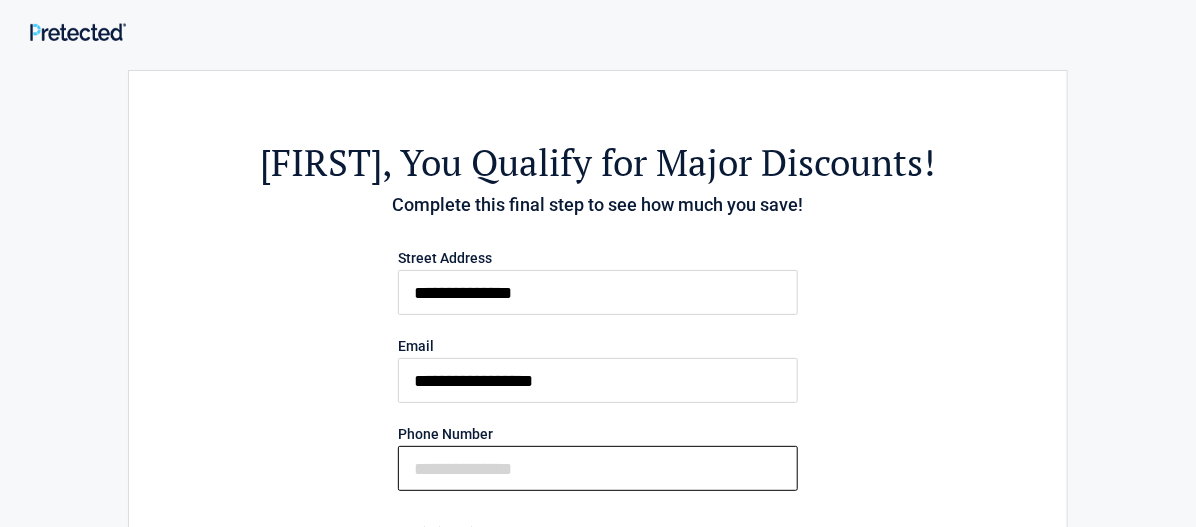 type on "**********" 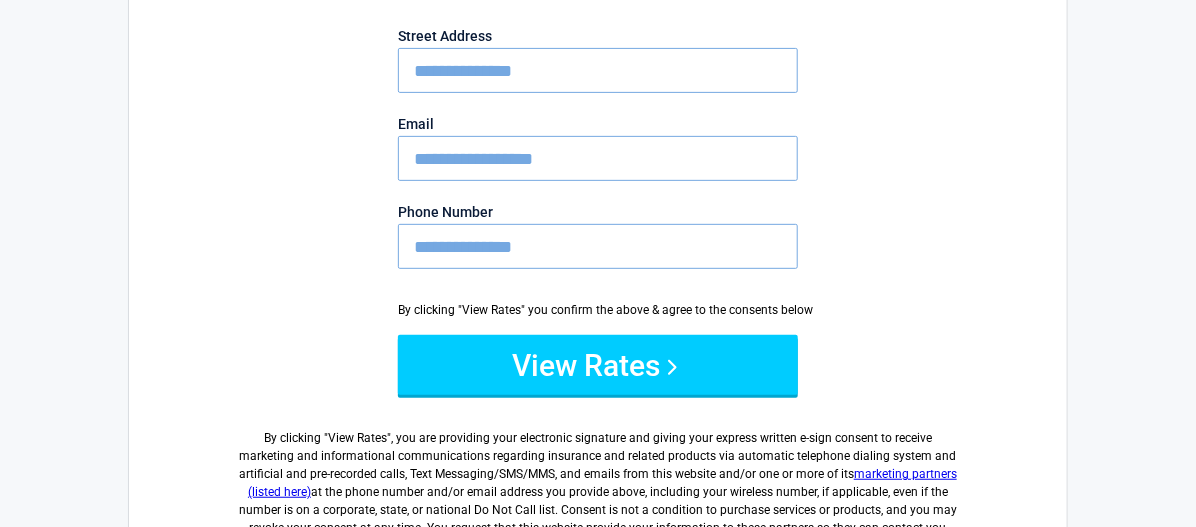 scroll, scrollTop: 266, scrollLeft: 0, axis: vertical 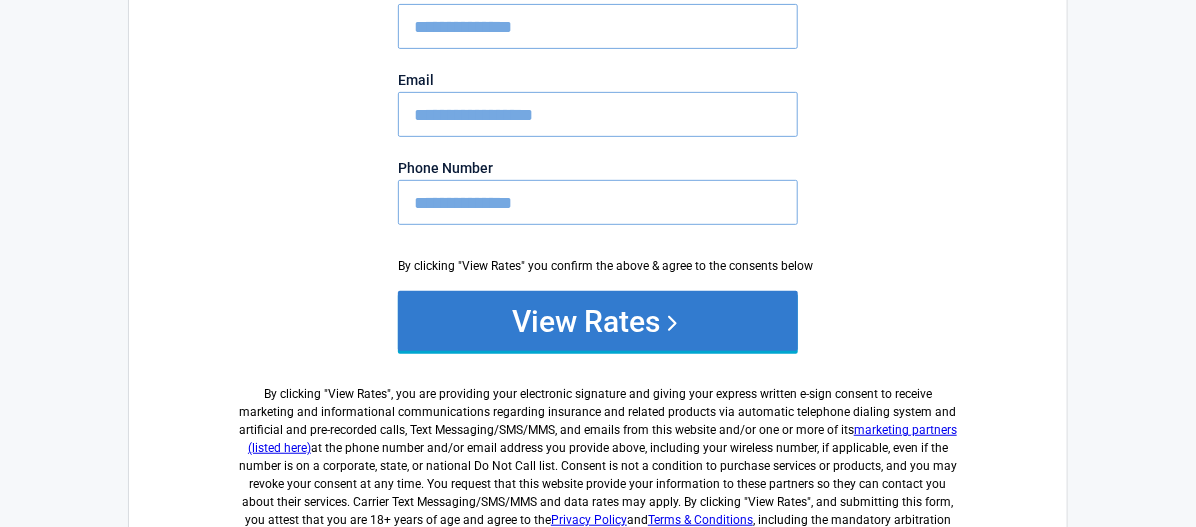 click on "View Rates" at bounding box center [598, 321] 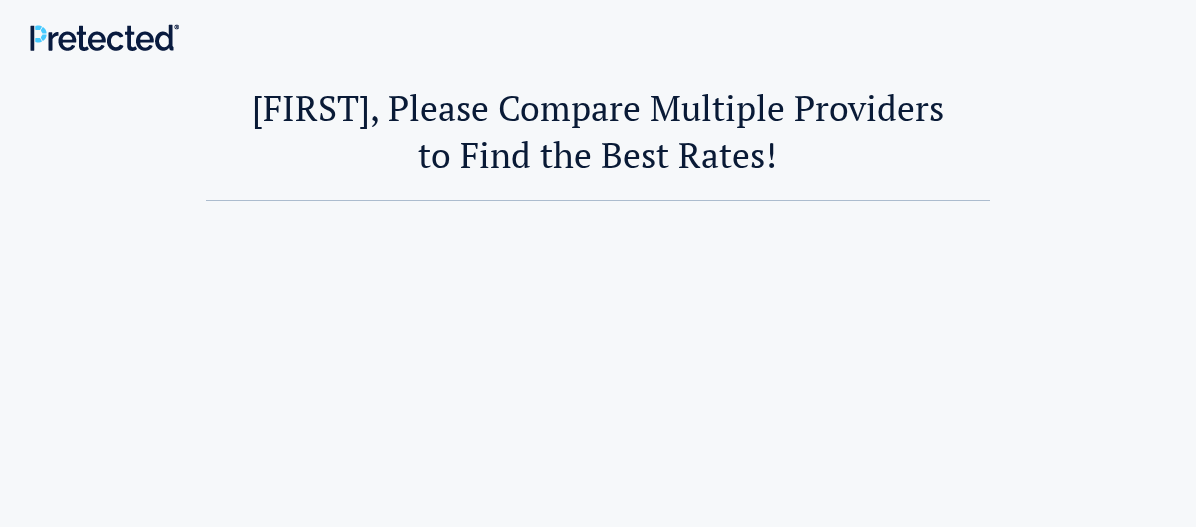 scroll, scrollTop: 0, scrollLeft: 0, axis: both 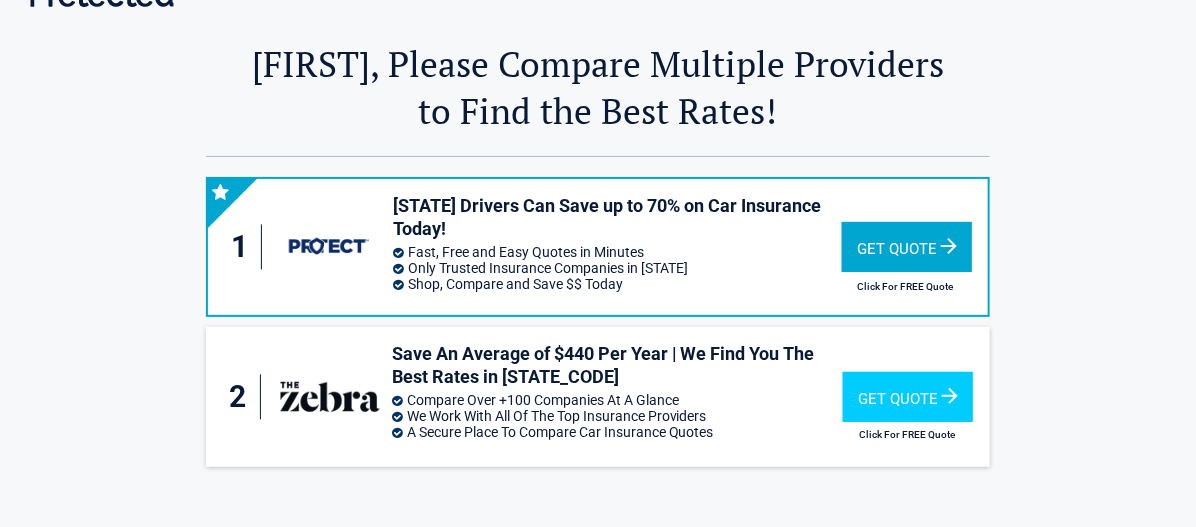 click on "Get Quote" at bounding box center (907, 247) 